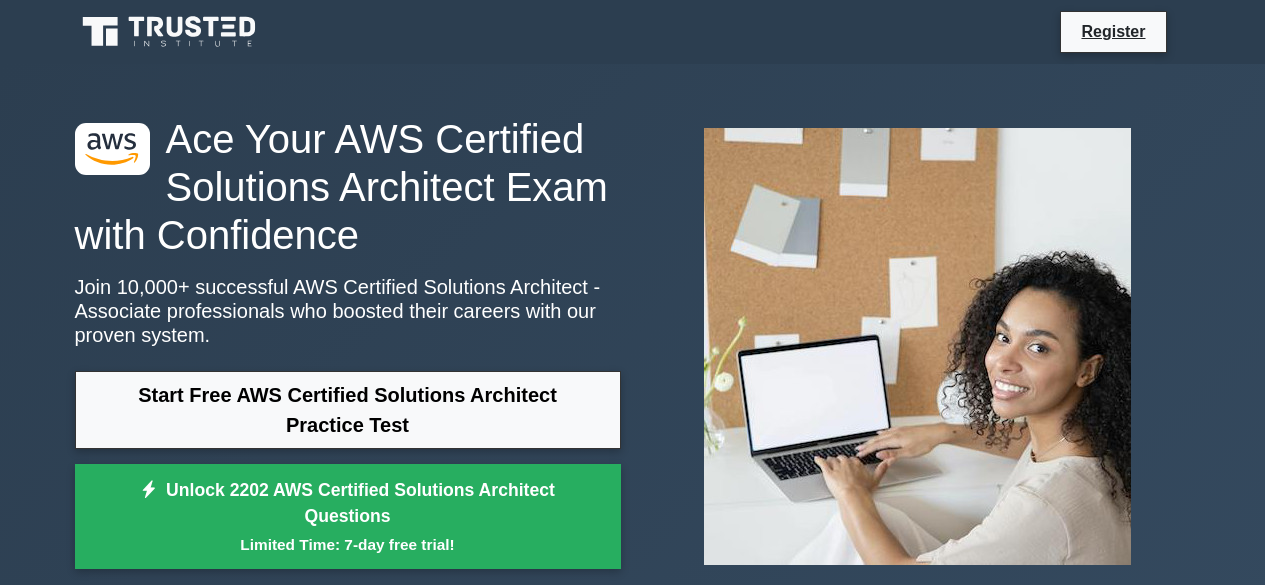 scroll, scrollTop: 32, scrollLeft: 0, axis: vertical 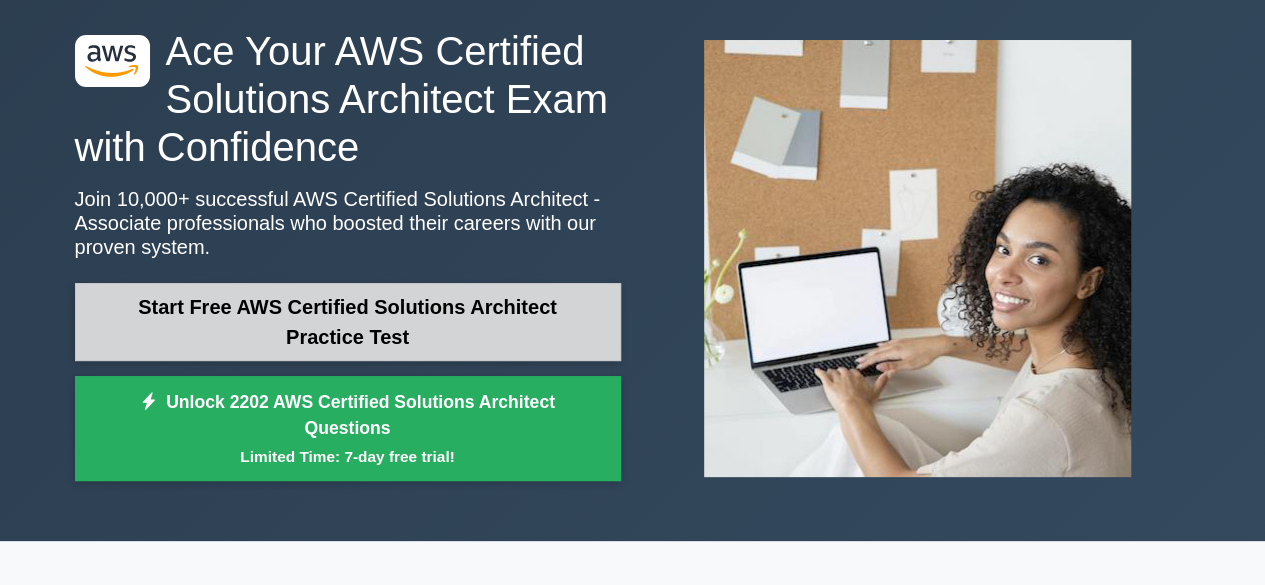 click on "Start Free AWS Certified Solutions Architect Practice Test" at bounding box center [348, 322] 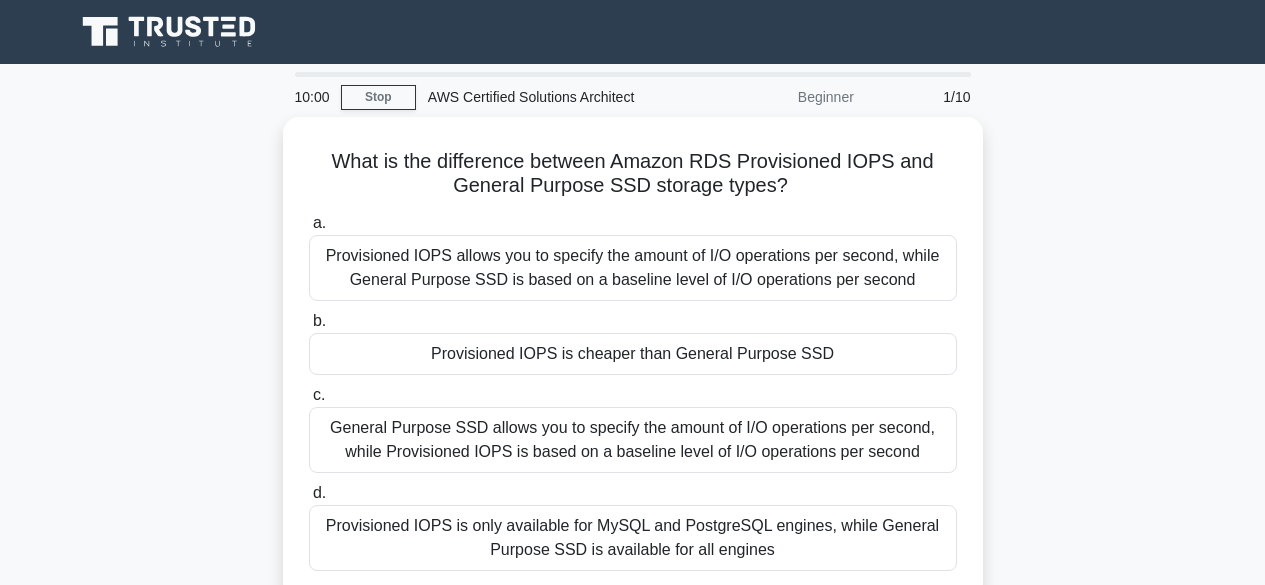 scroll, scrollTop: 0, scrollLeft: 0, axis: both 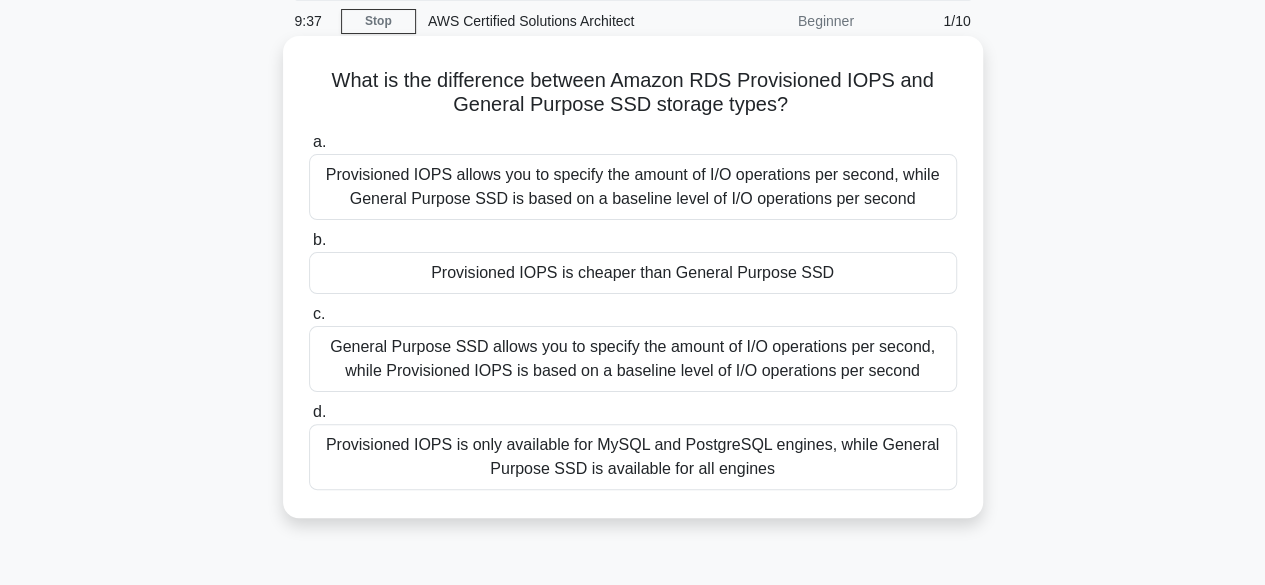 click on "Provisioned IOPS is cheaper than General Purpose SSD" at bounding box center [633, 273] 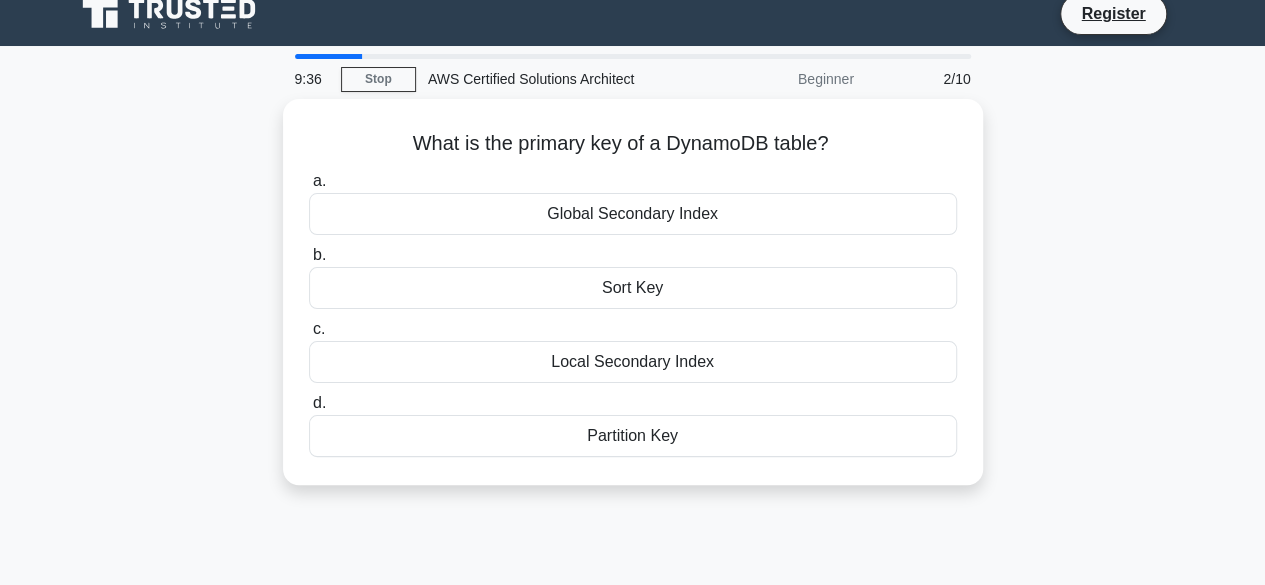scroll, scrollTop: 0, scrollLeft: 0, axis: both 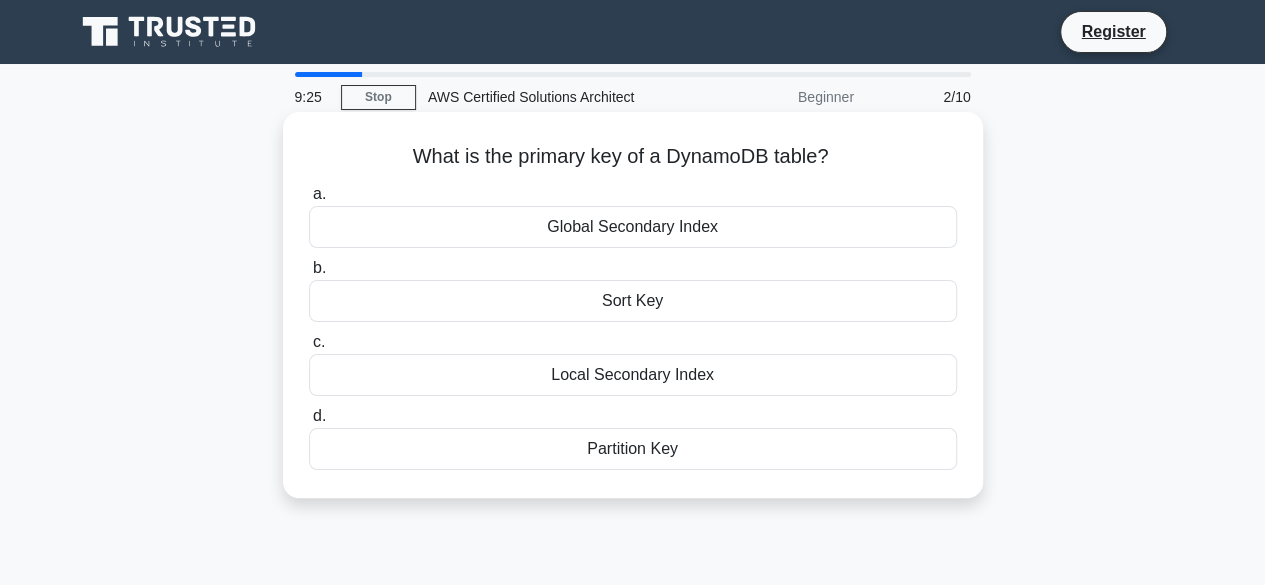 click on "Sort Key" at bounding box center (633, 301) 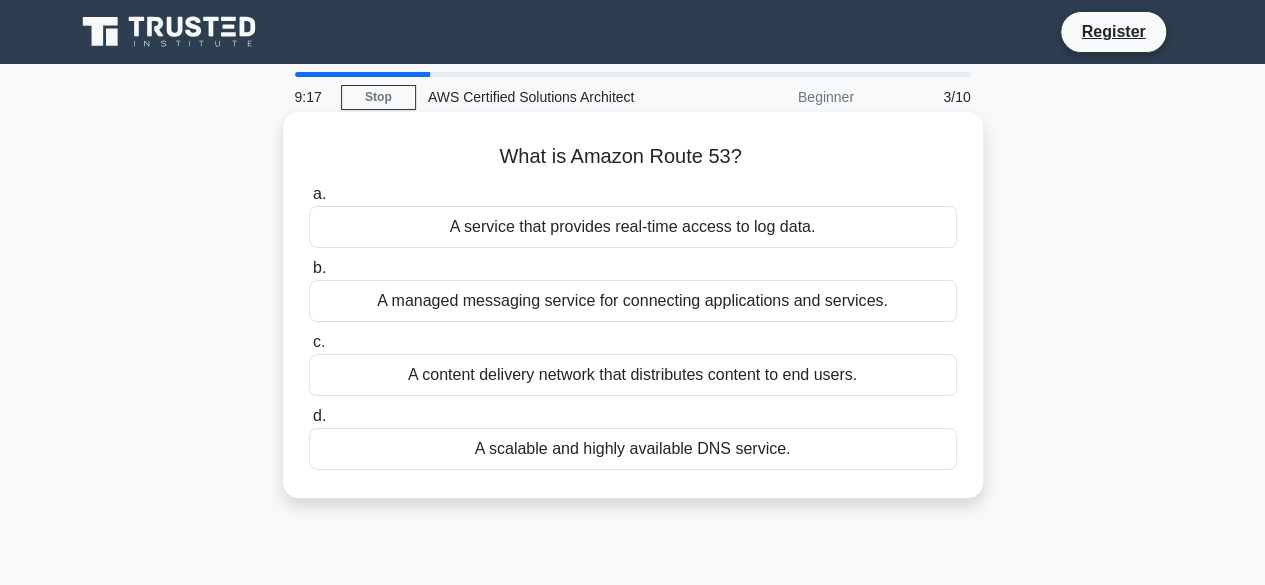 click on "A scalable and highly available DNS service." at bounding box center [633, 449] 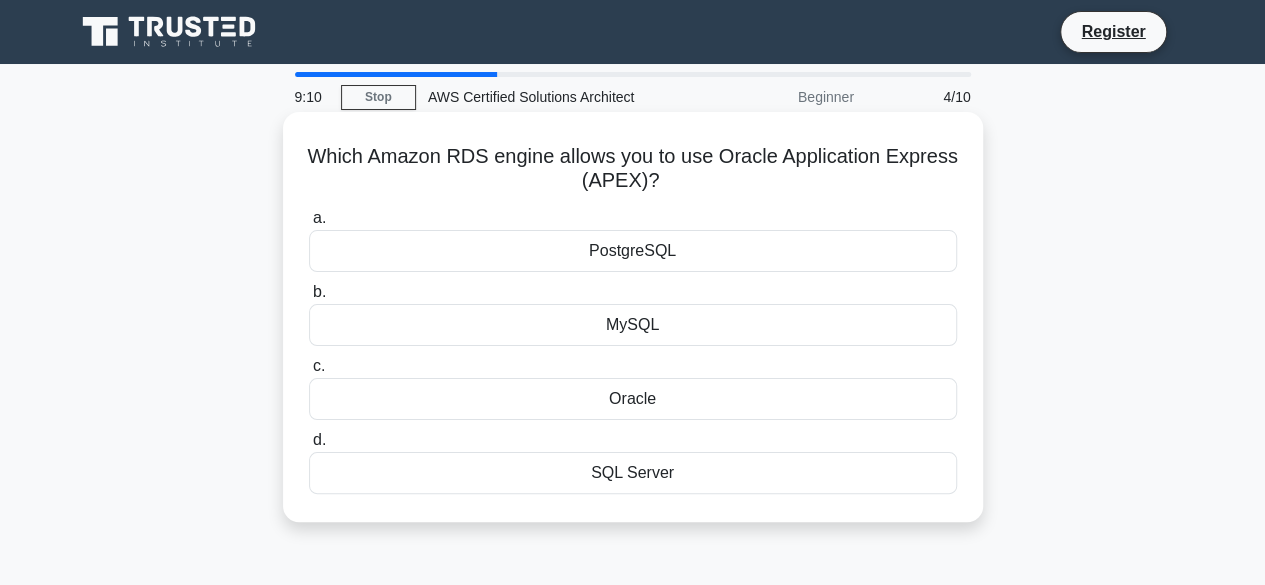click on "Oracle" at bounding box center [633, 399] 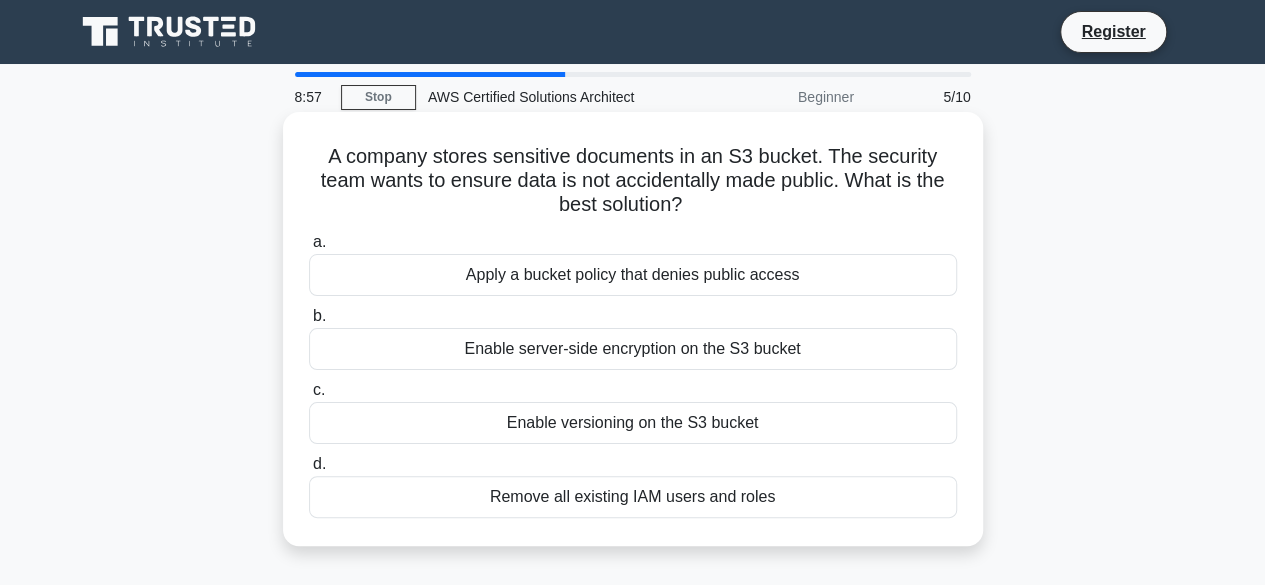 click on "Apply a bucket policy that denies public access" at bounding box center (633, 275) 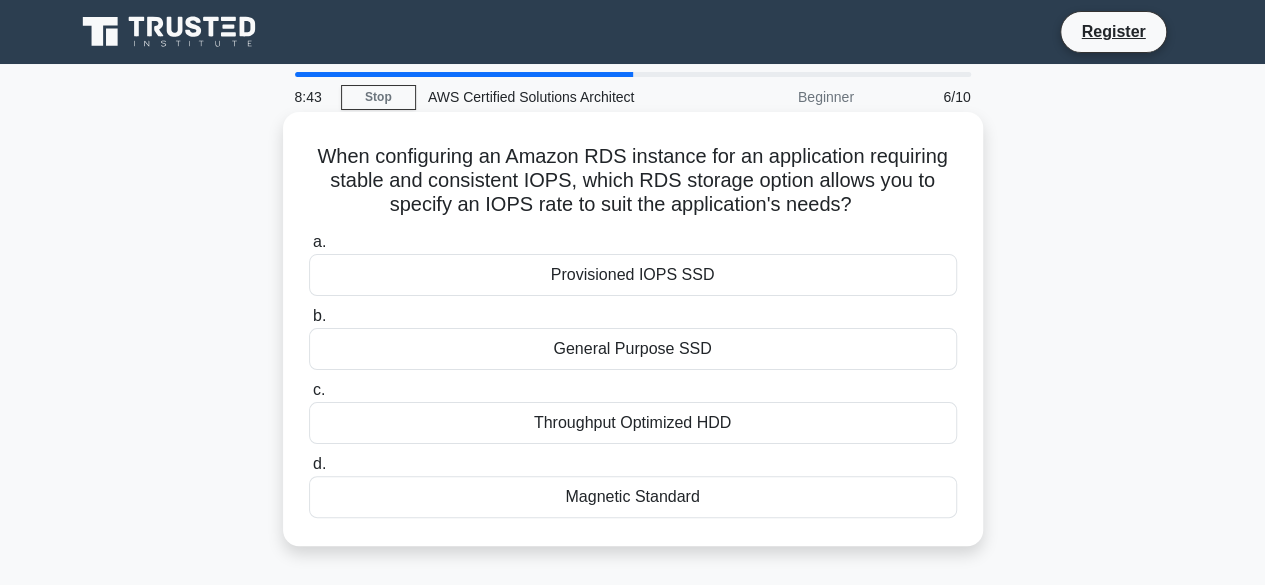 click on "Throughput Optimized HDD" at bounding box center (633, 423) 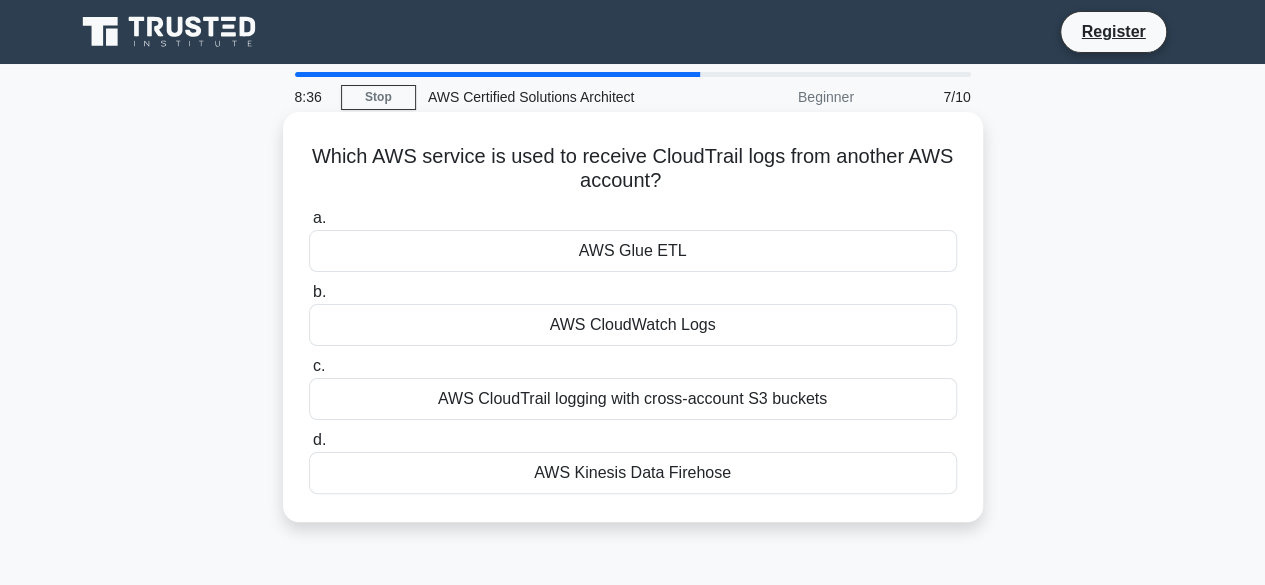 click on "AWS CloudWatch Logs" at bounding box center [633, 325] 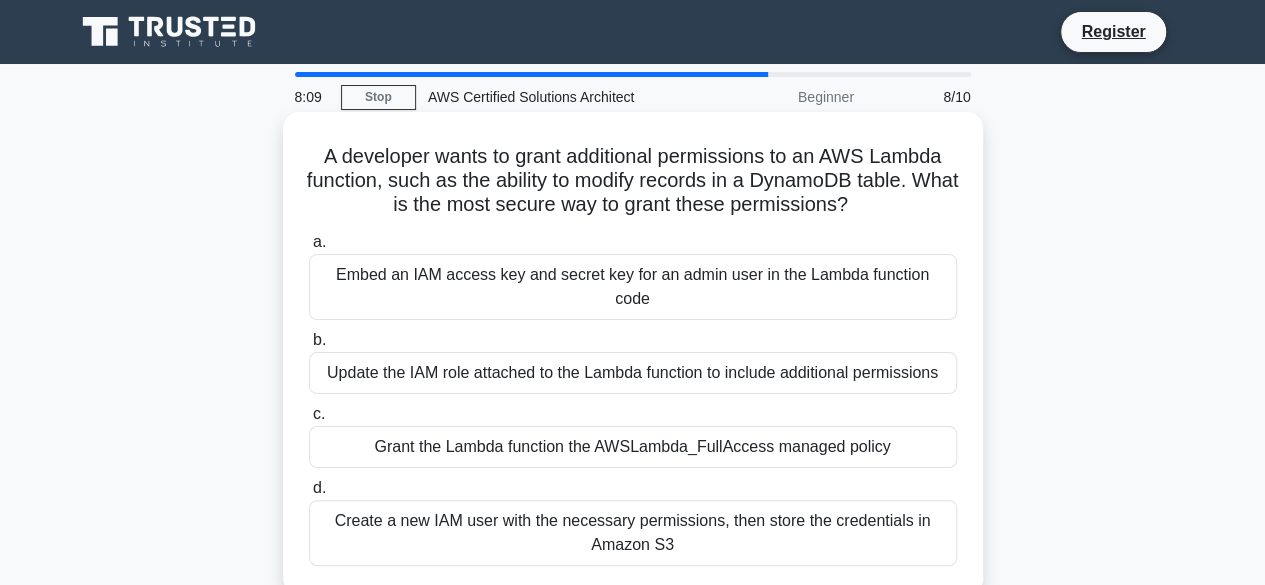 click on "Create a new IAM user with the necessary permissions, then store the credentials in Amazon S3" at bounding box center [633, 533] 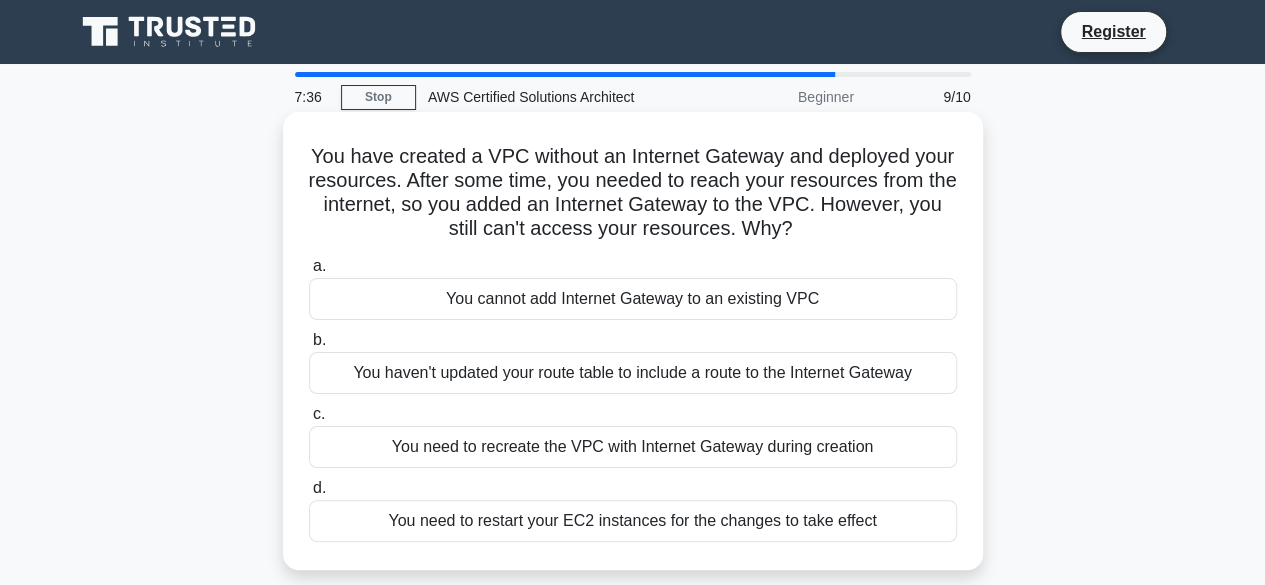 click on "You haven't updated your route table to include a route to the Internet Gateway" at bounding box center [633, 373] 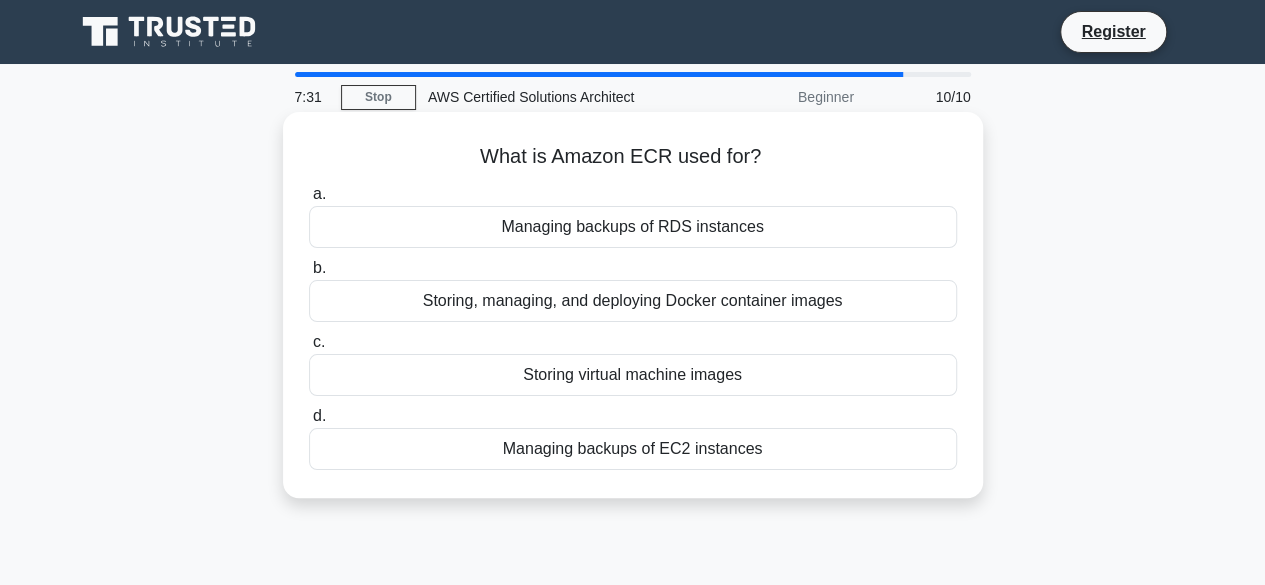click on "Storing, managing, and deploying Docker container images" at bounding box center (633, 301) 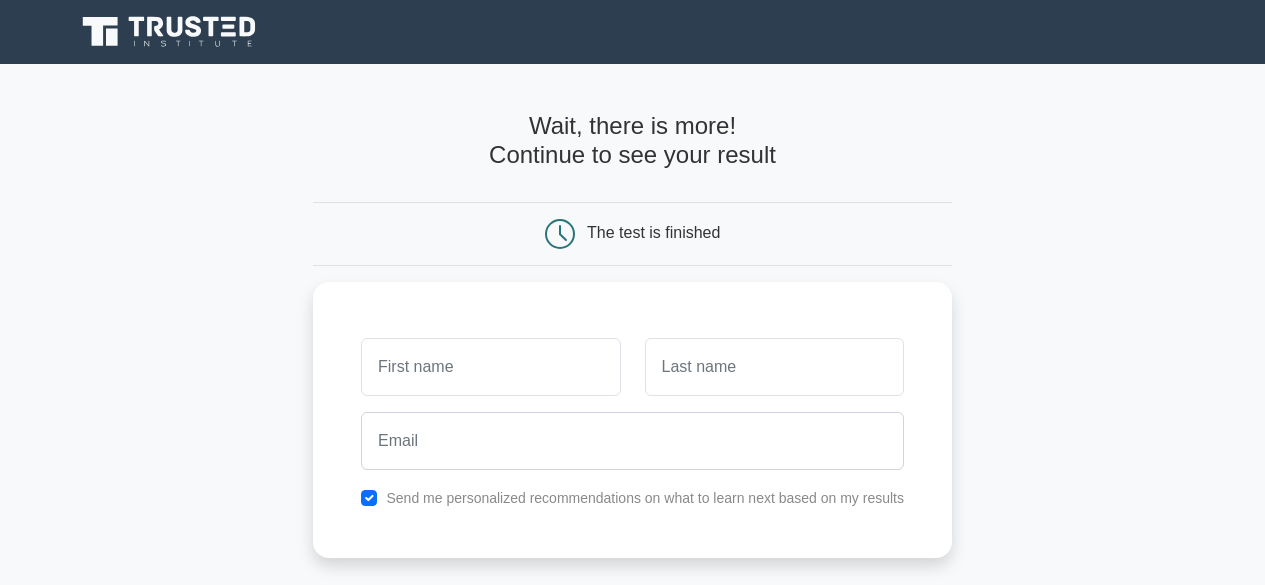 scroll, scrollTop: 0, scrollLeft: 0, axis: both 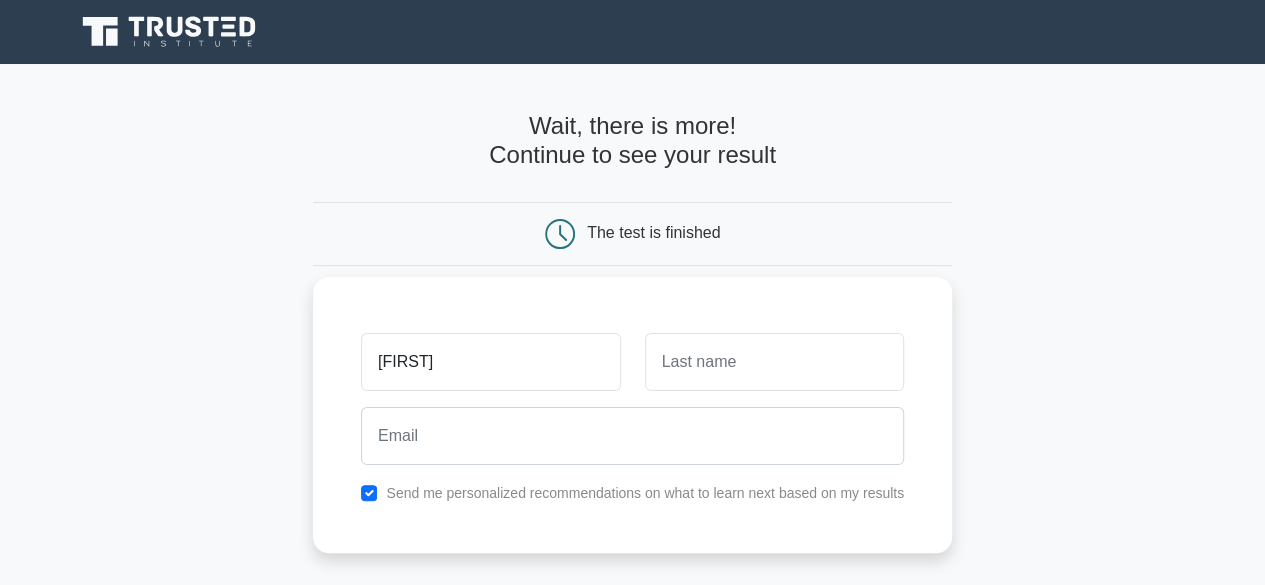type on "Sudesha" 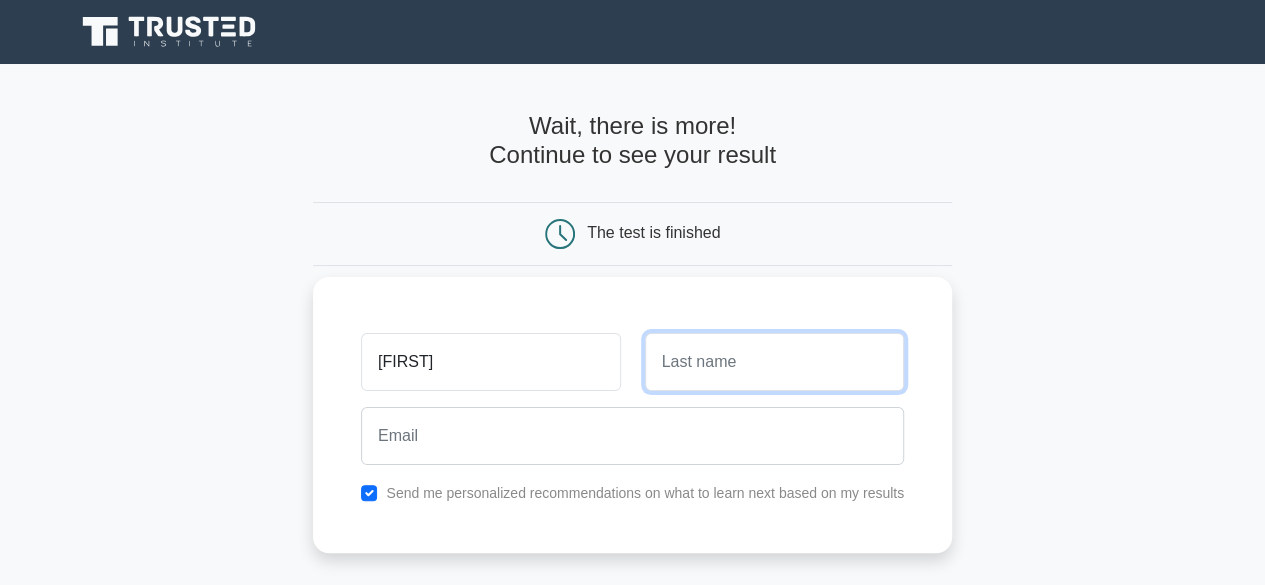 click at bounding box center (774, 362) 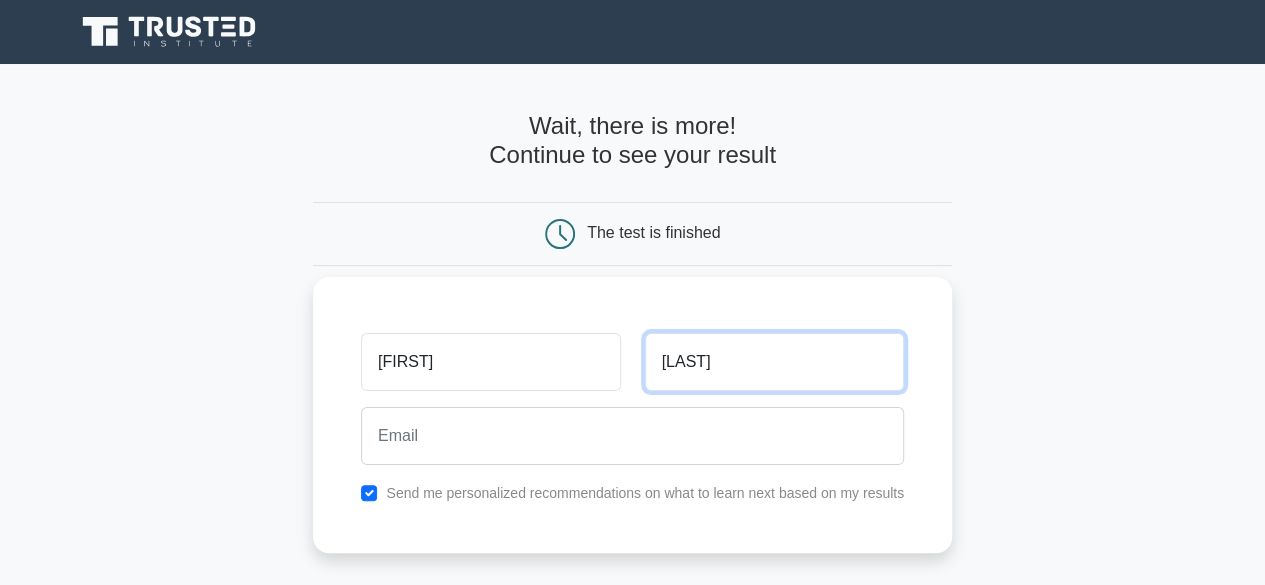 type on "Basu" 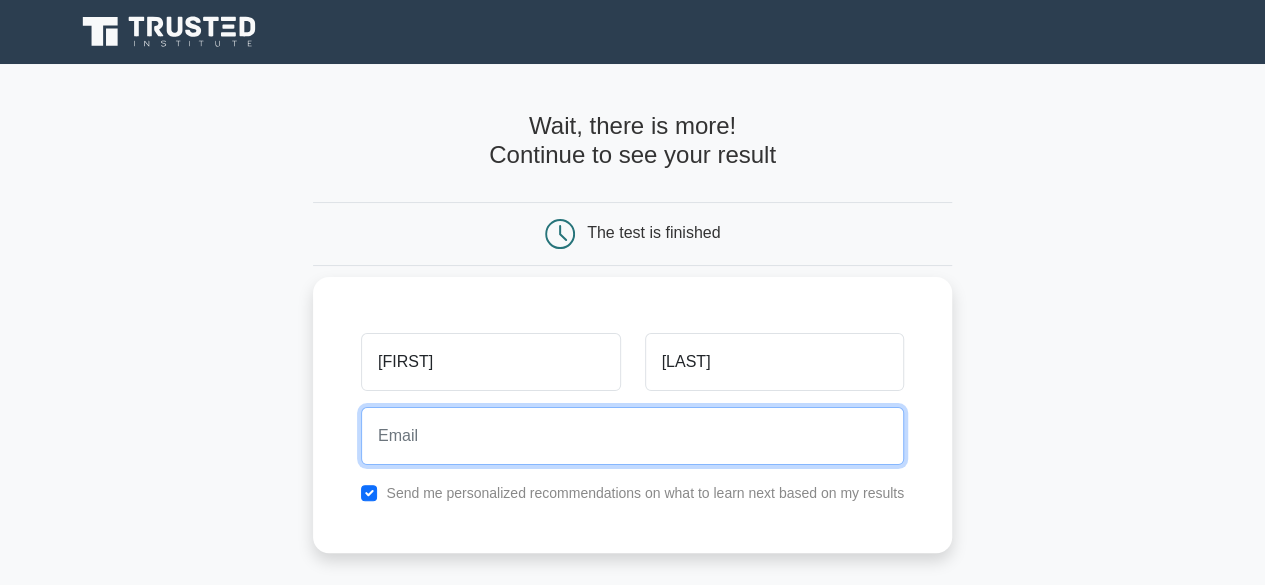 click at bounding box center (632, 436) 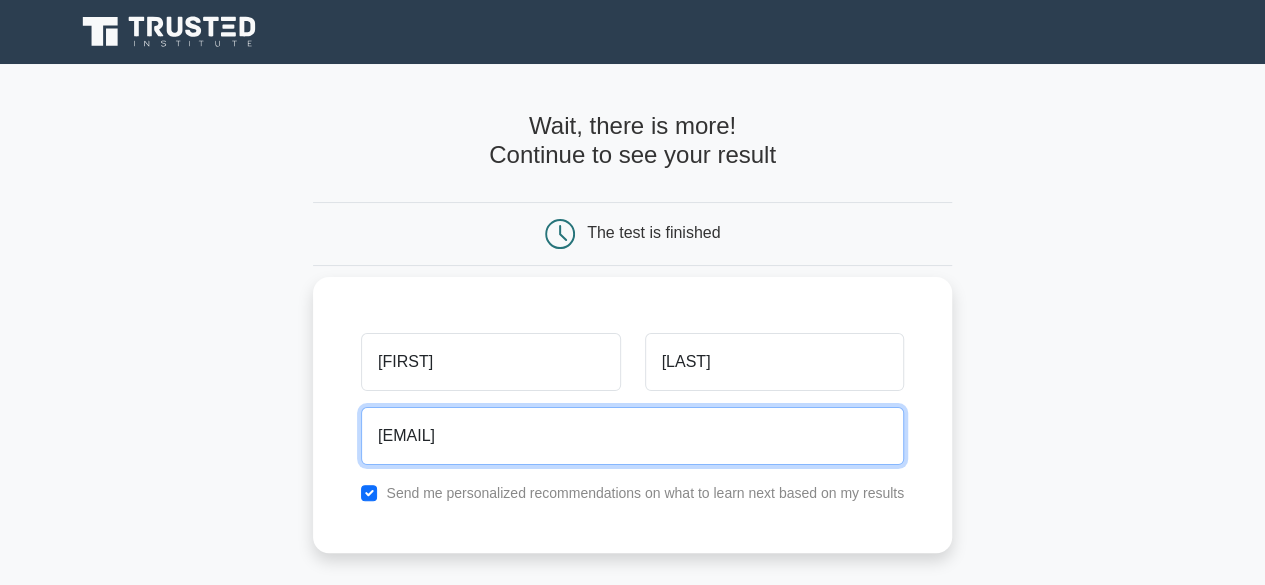 scroll, scrollTop: 158, scrollLeft: 0, axis: vertical 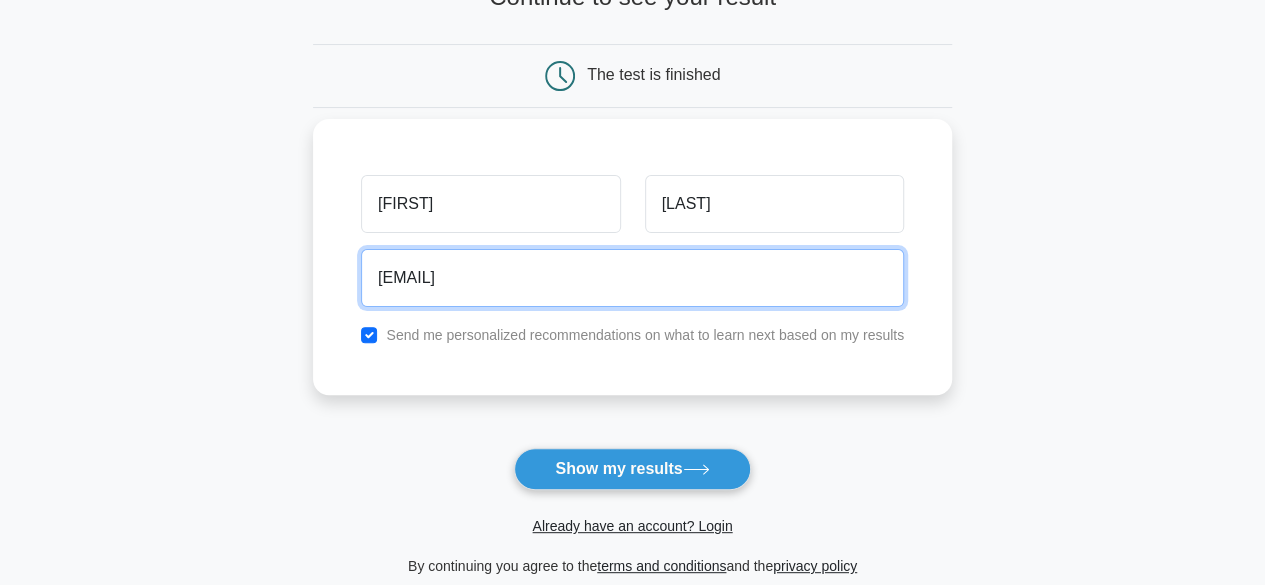 type on "sudeshabasu201@gmail.co," 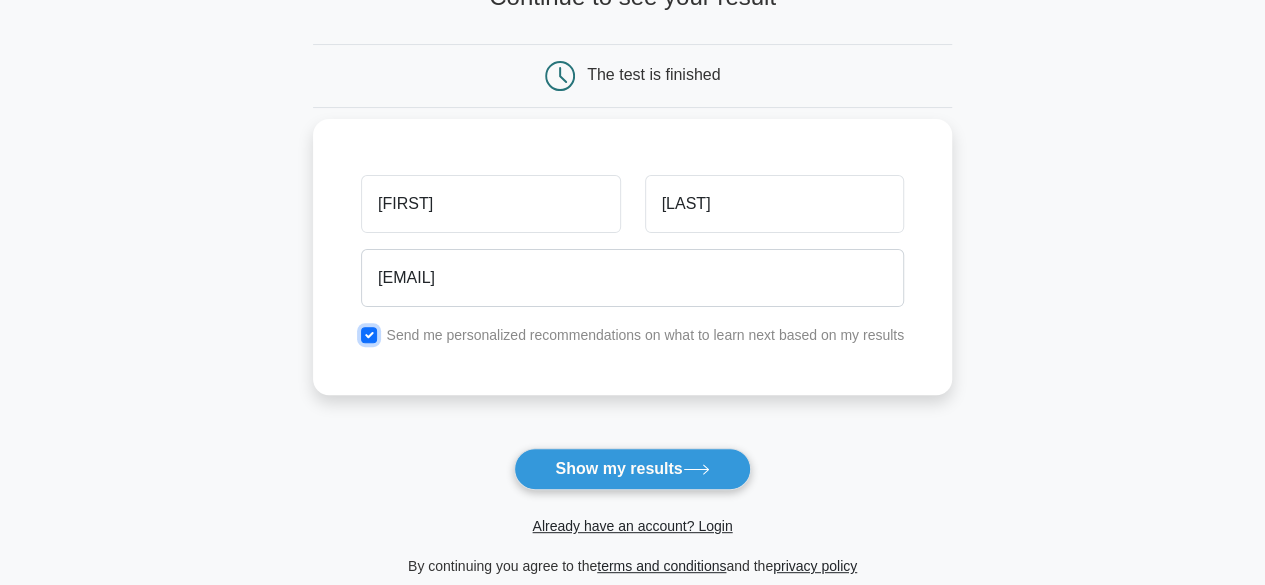 click at bounding box center (369, 335) 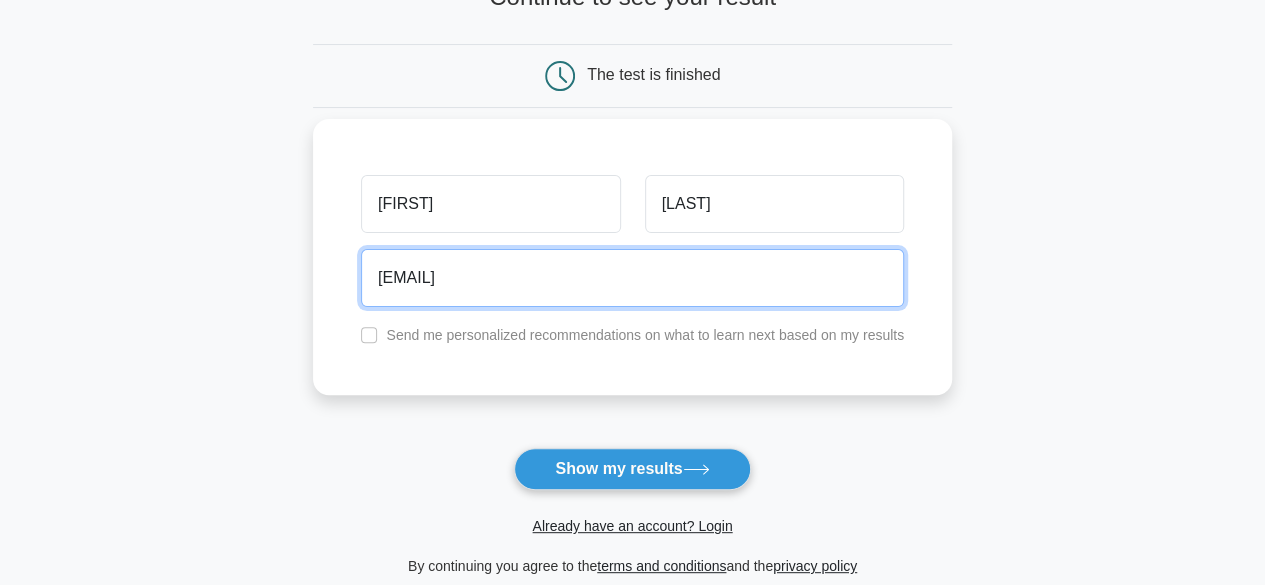 click on "sudeshabasu201@gmail.co," at bounding box center (632, 278) 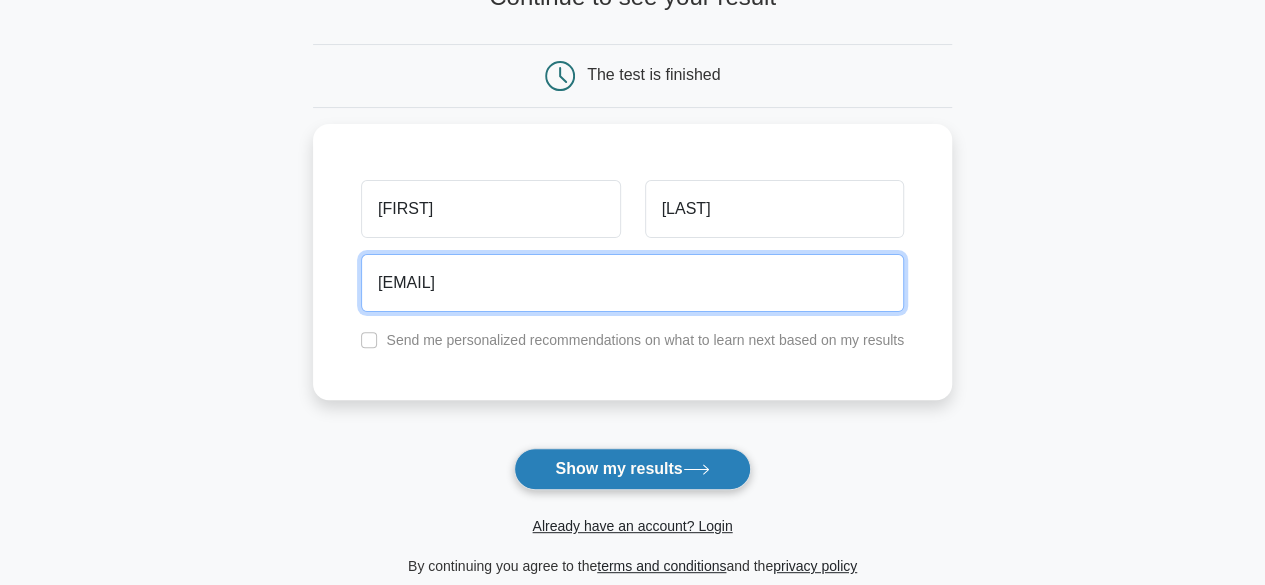 type on "sudeshabasu201@gmail.com" 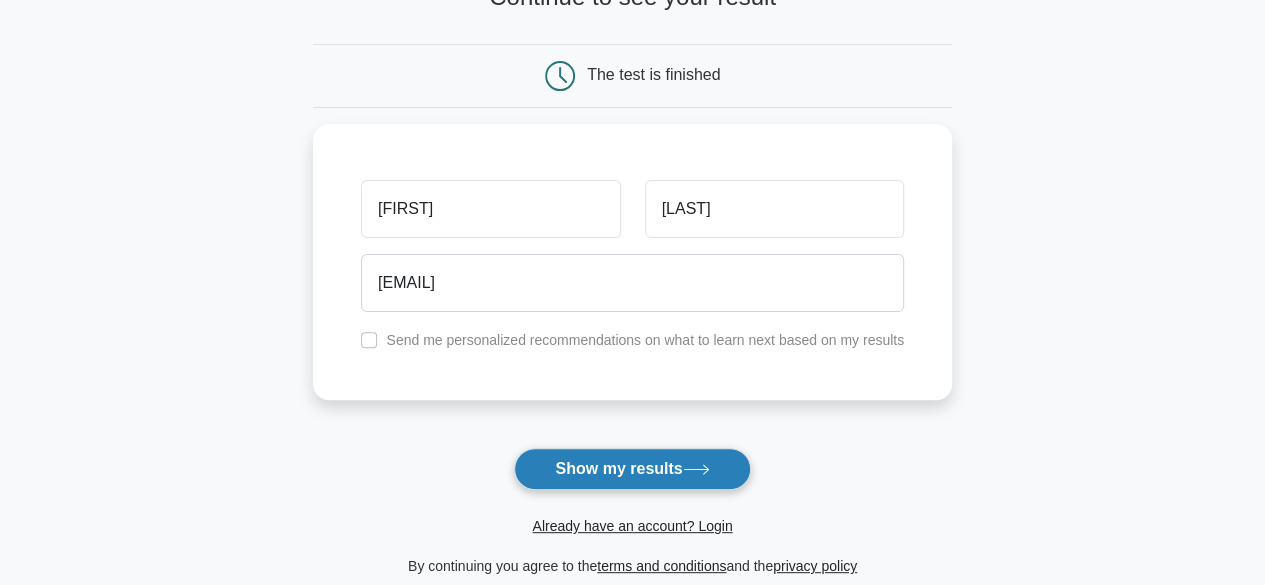 click on "Show my results" at bounding box center [632, 469] 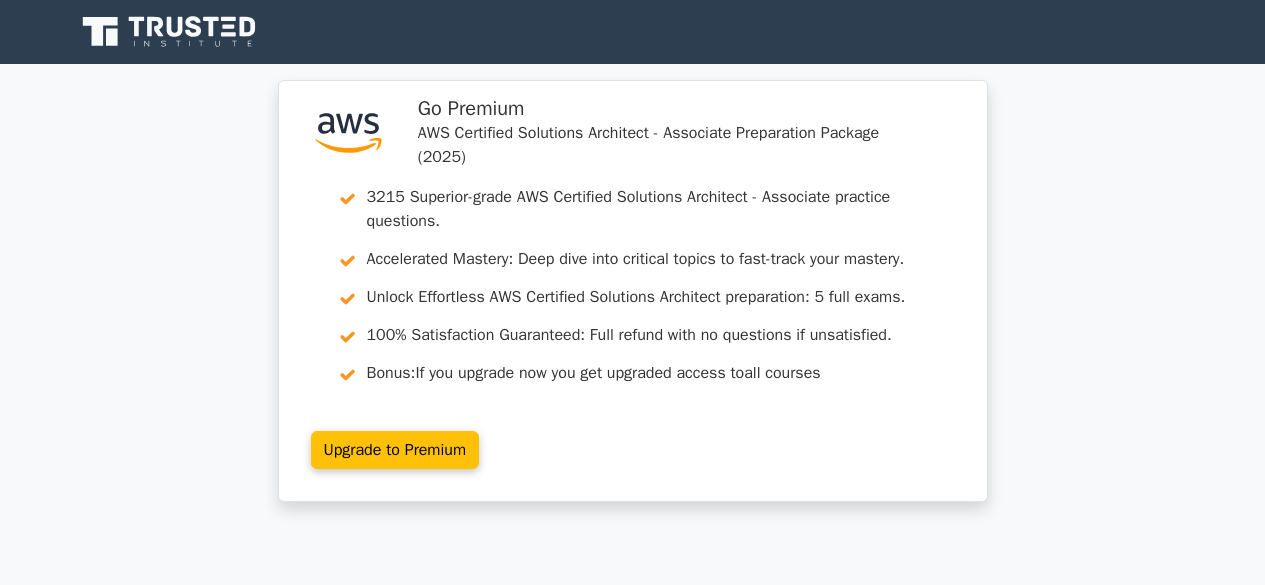 scroll, scrollTop: 0, scrollLeft: 0, axis: both 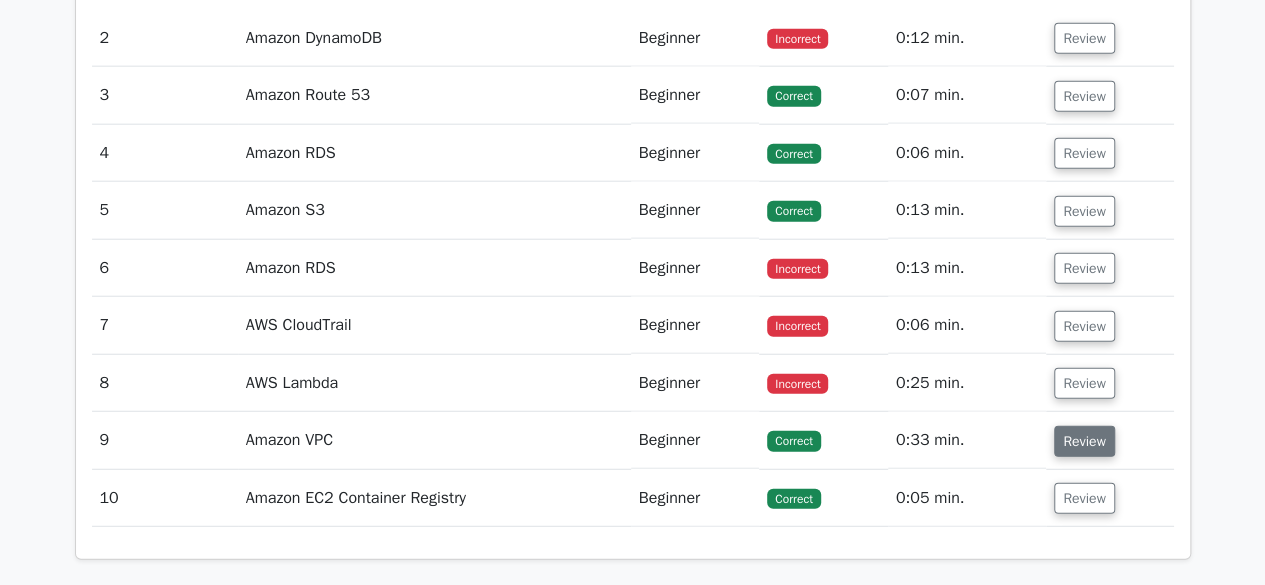 click on "Review" at bounding box center (1084, 441) 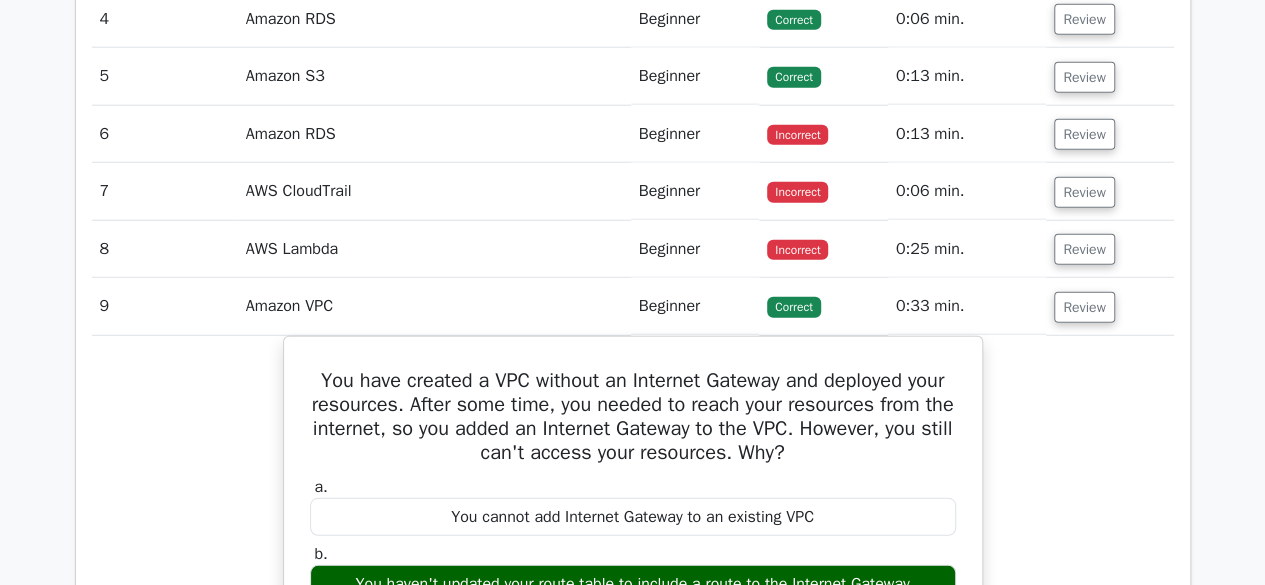 scroll, scrollTop: 2515, scrollLeft: 0, axis: vertical 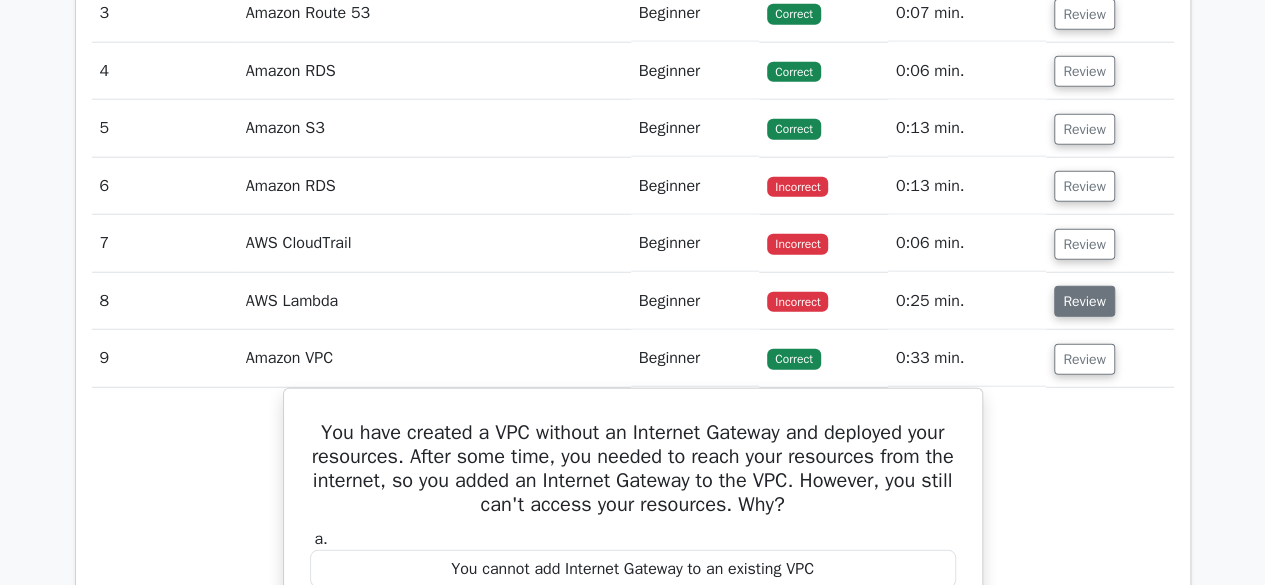 click on "Review" at bounding box center (1084, 301) 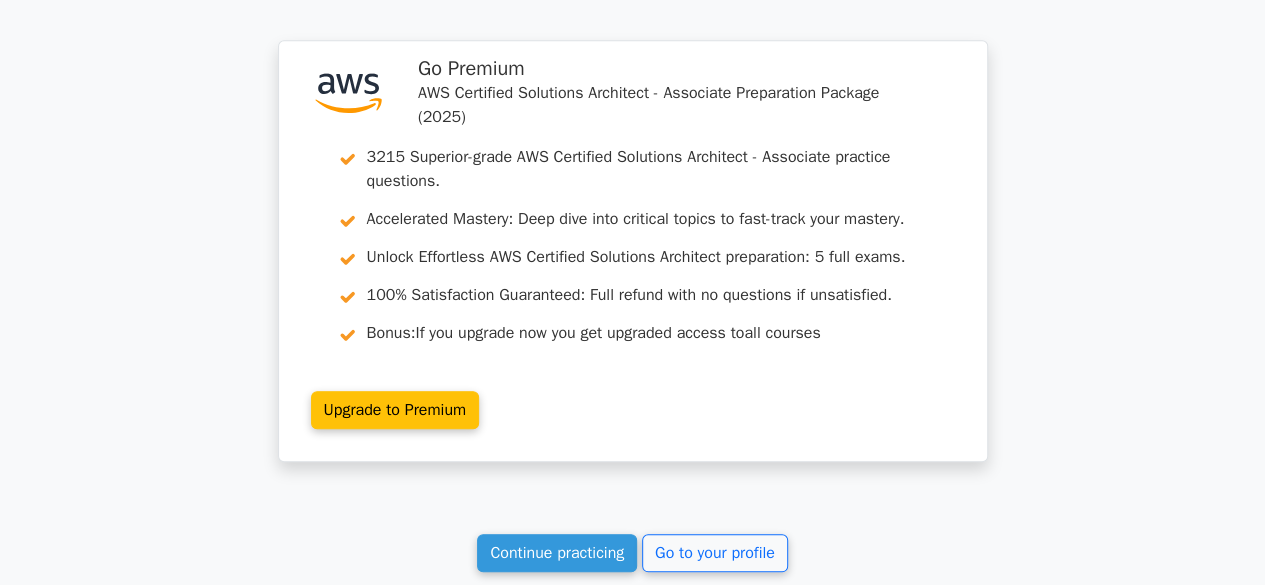 scroll, scrollTop: 4598, scrollLeft: 0, axis: vertical 